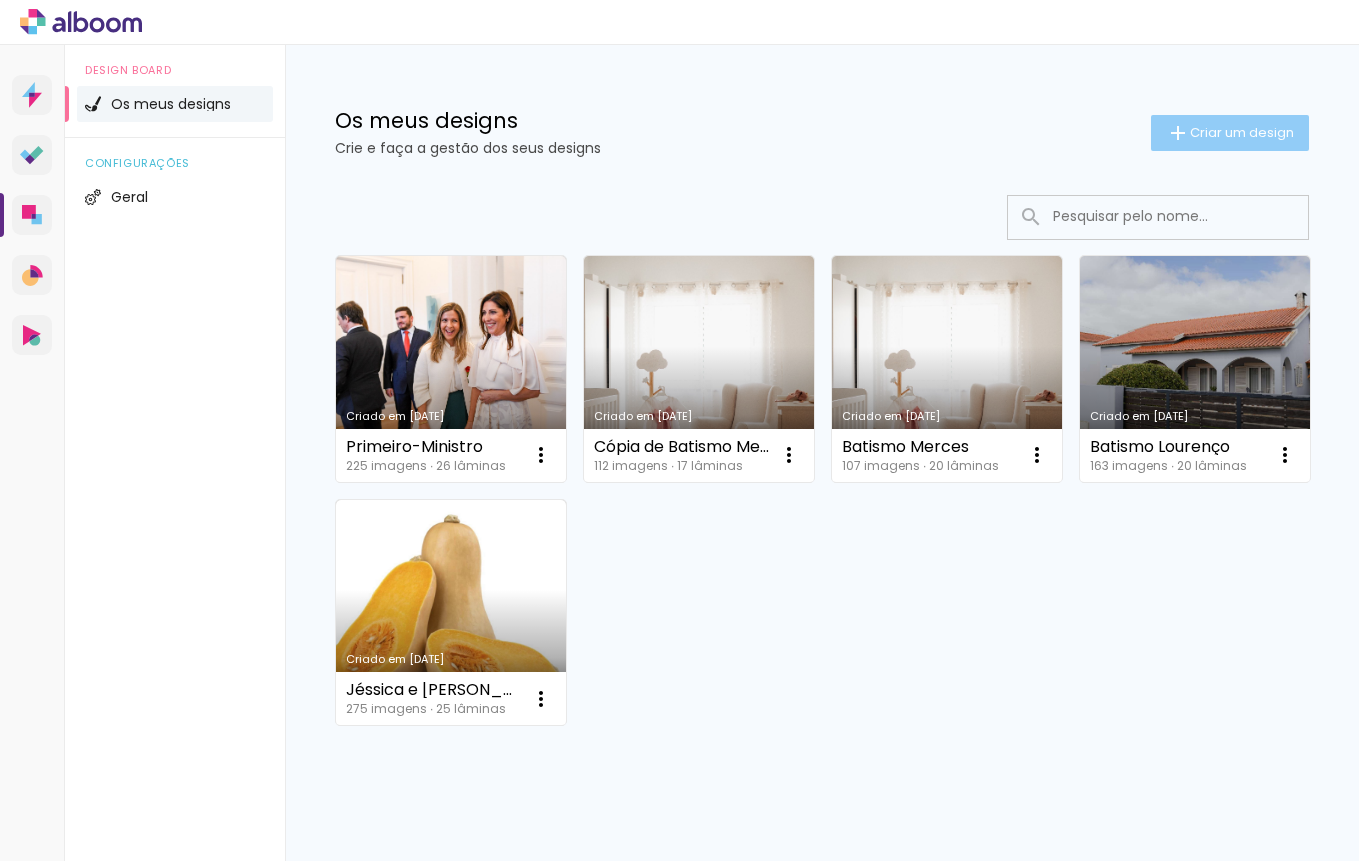 scroll, scrollTop: 0, scrollLeft: 0, axis: both 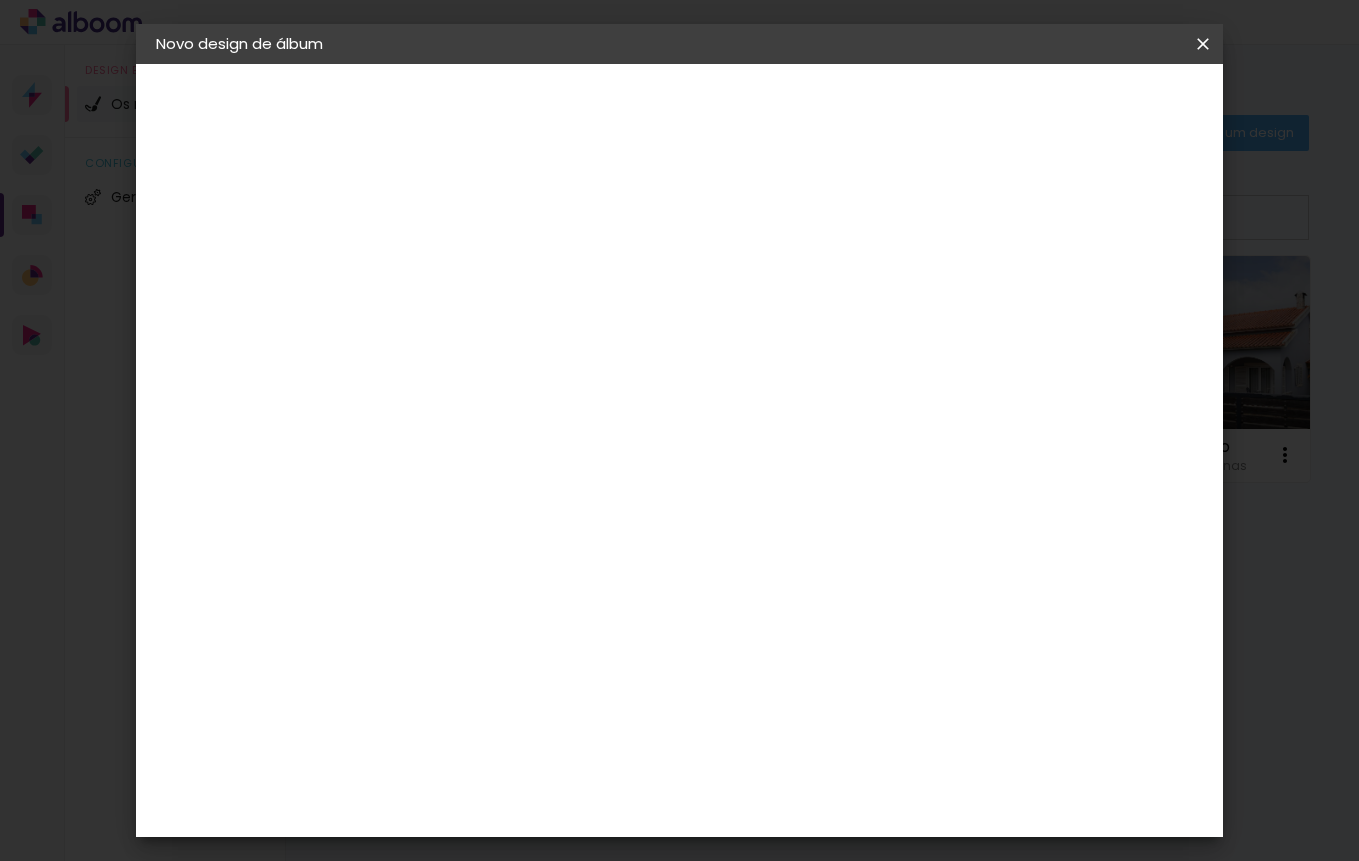 click at bounding box center [483, 268] 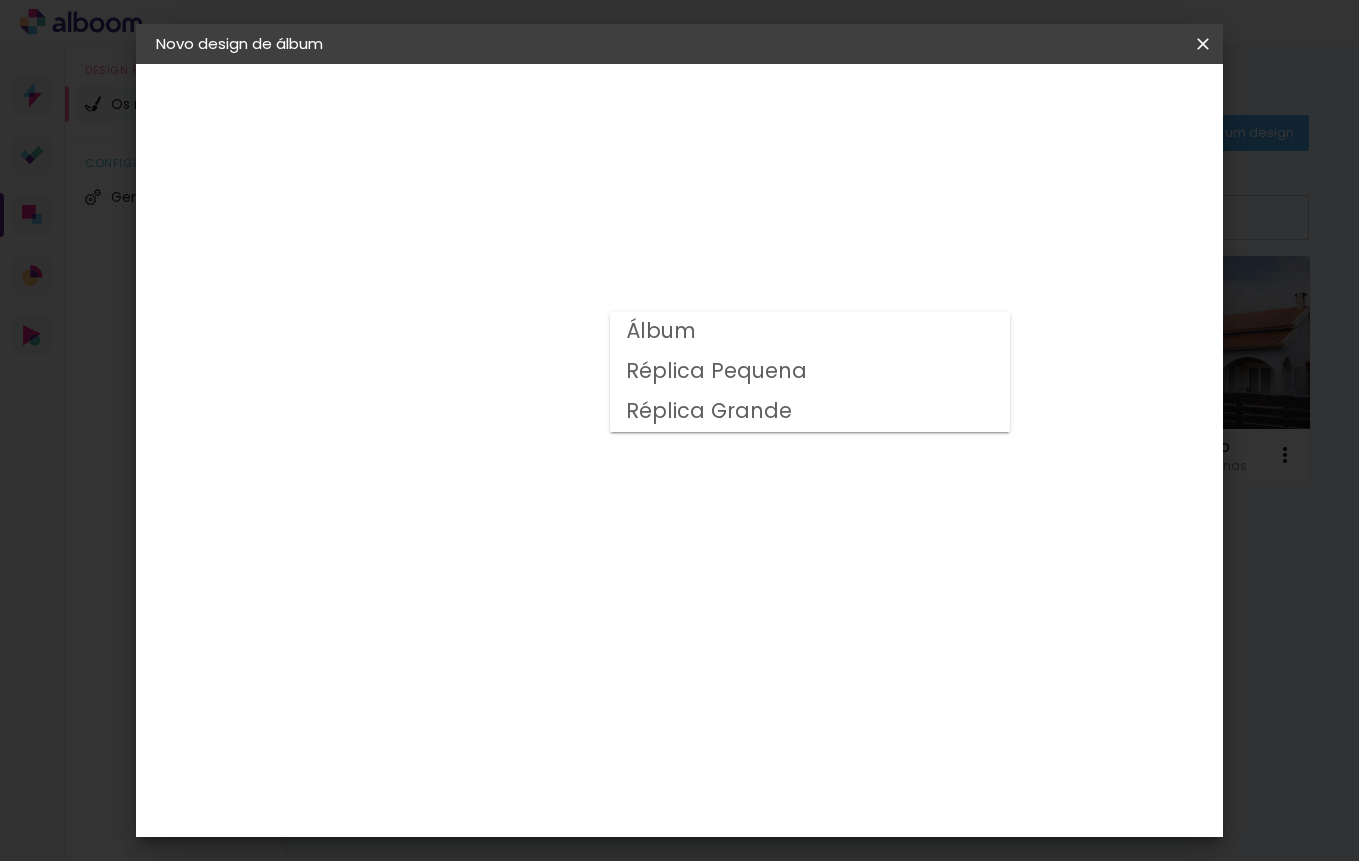 click on "Álbum" at bounding box center (810, 332) 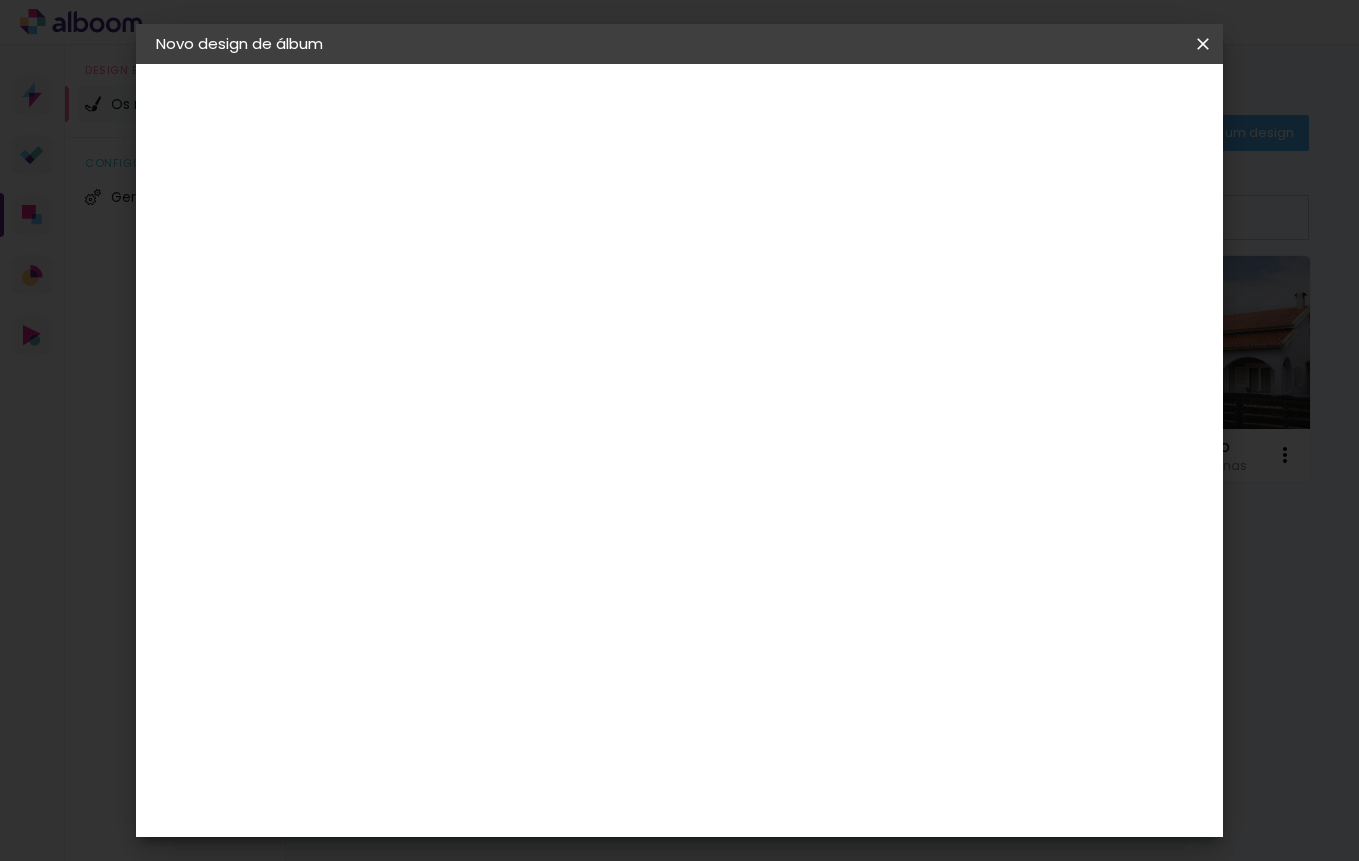 scroll, scrollTop: 422, scrollLeft: 0, axis: vertical 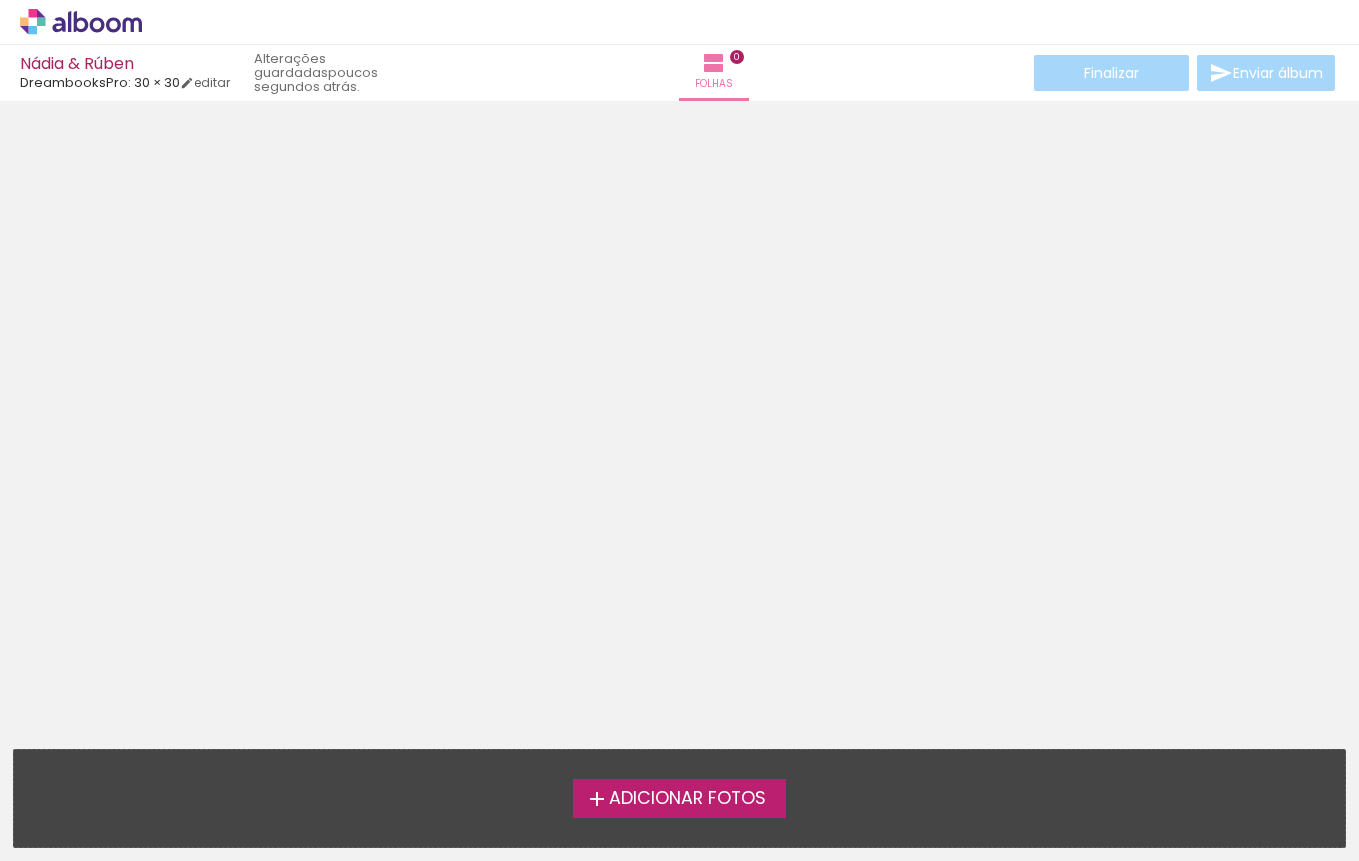 click on "Adicionar Fotos" at bounding box center (687, 799) 